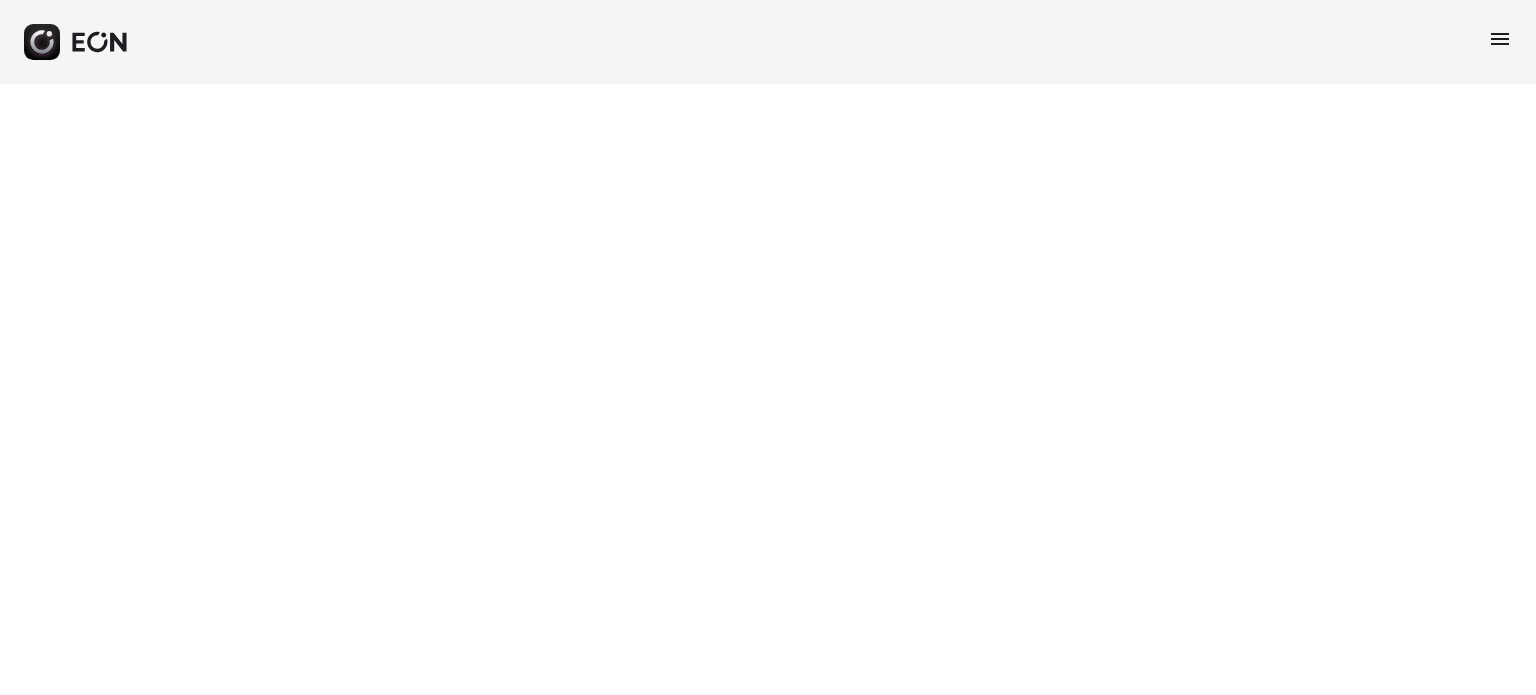 scroll, scrollTop: 0, scrollLeft: 0, axis: both 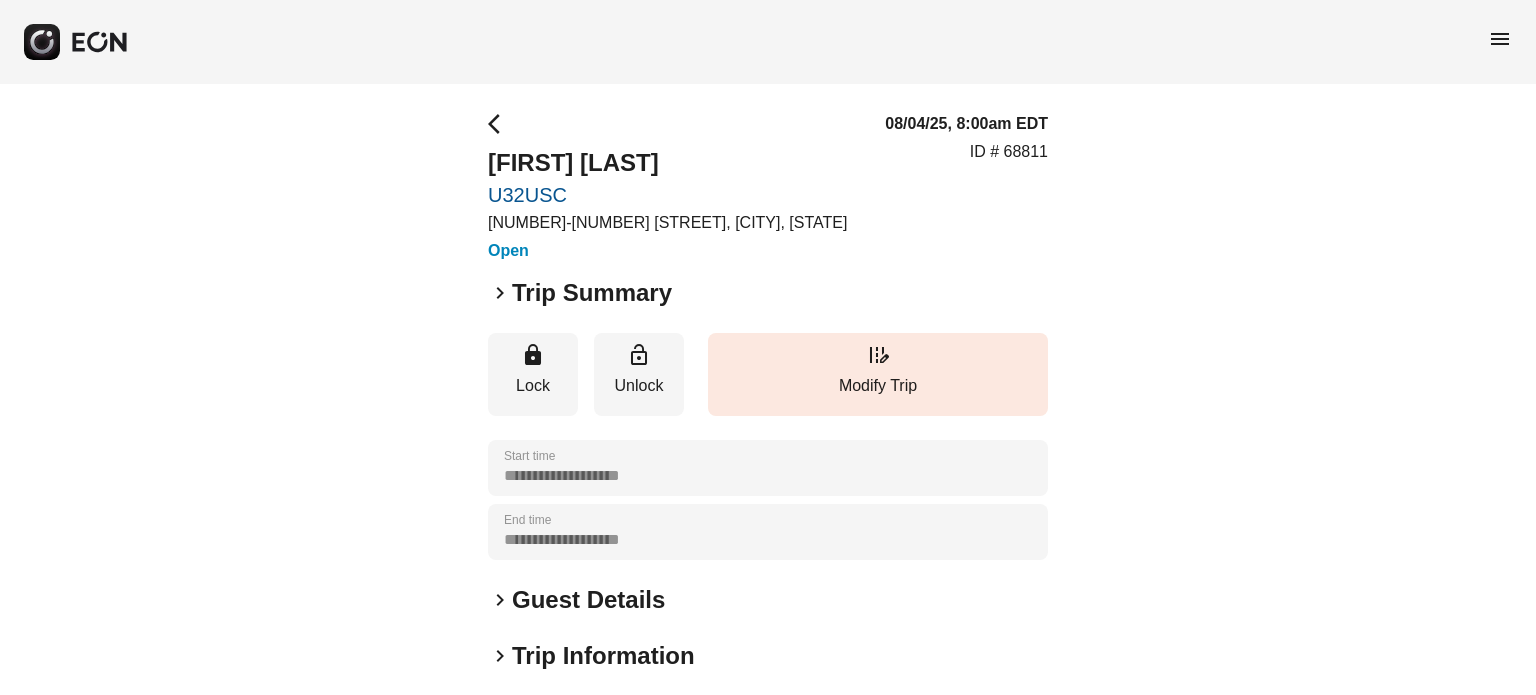 drag, startPoint x: 480, startPoint y: 160, endPoint x: 689, endPoint y: 165, distance: 209.0598 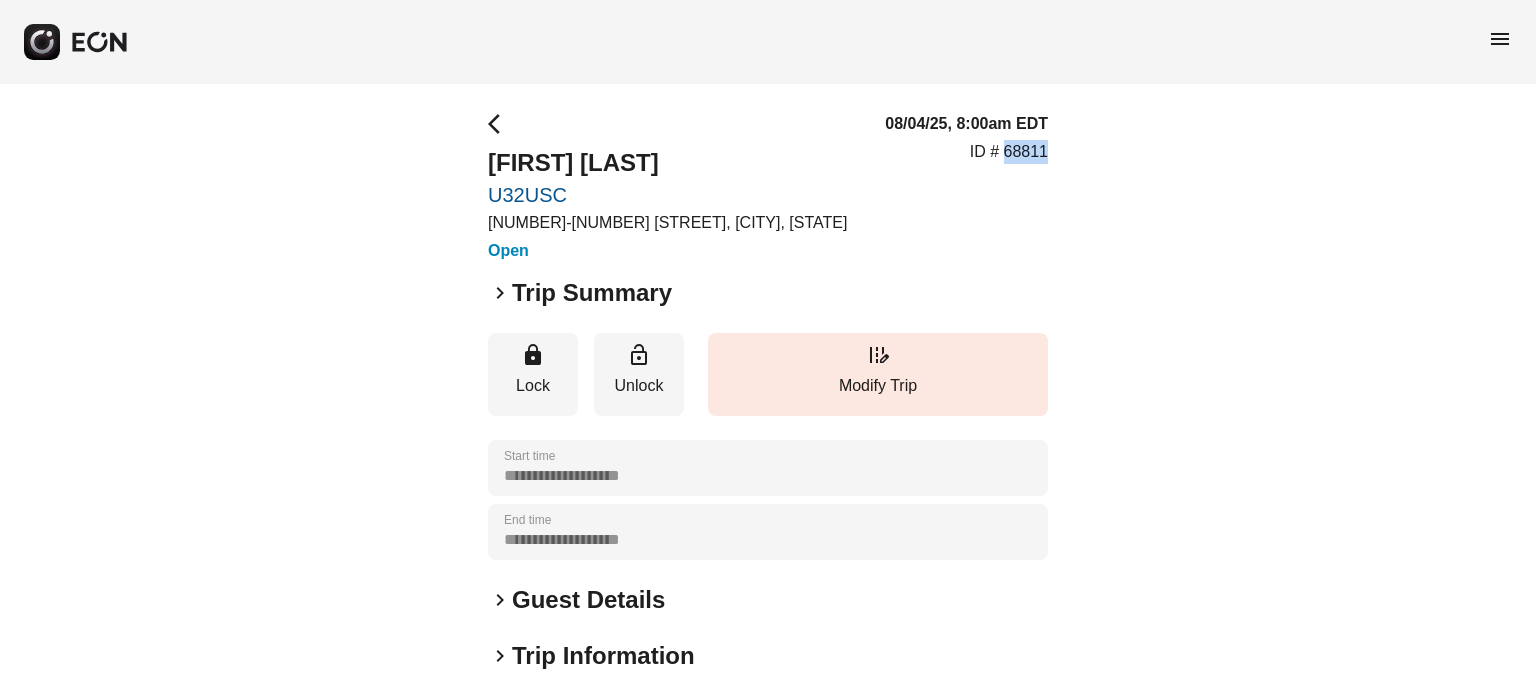 click on "ID # 68811" at bounding box center [1009, 152] 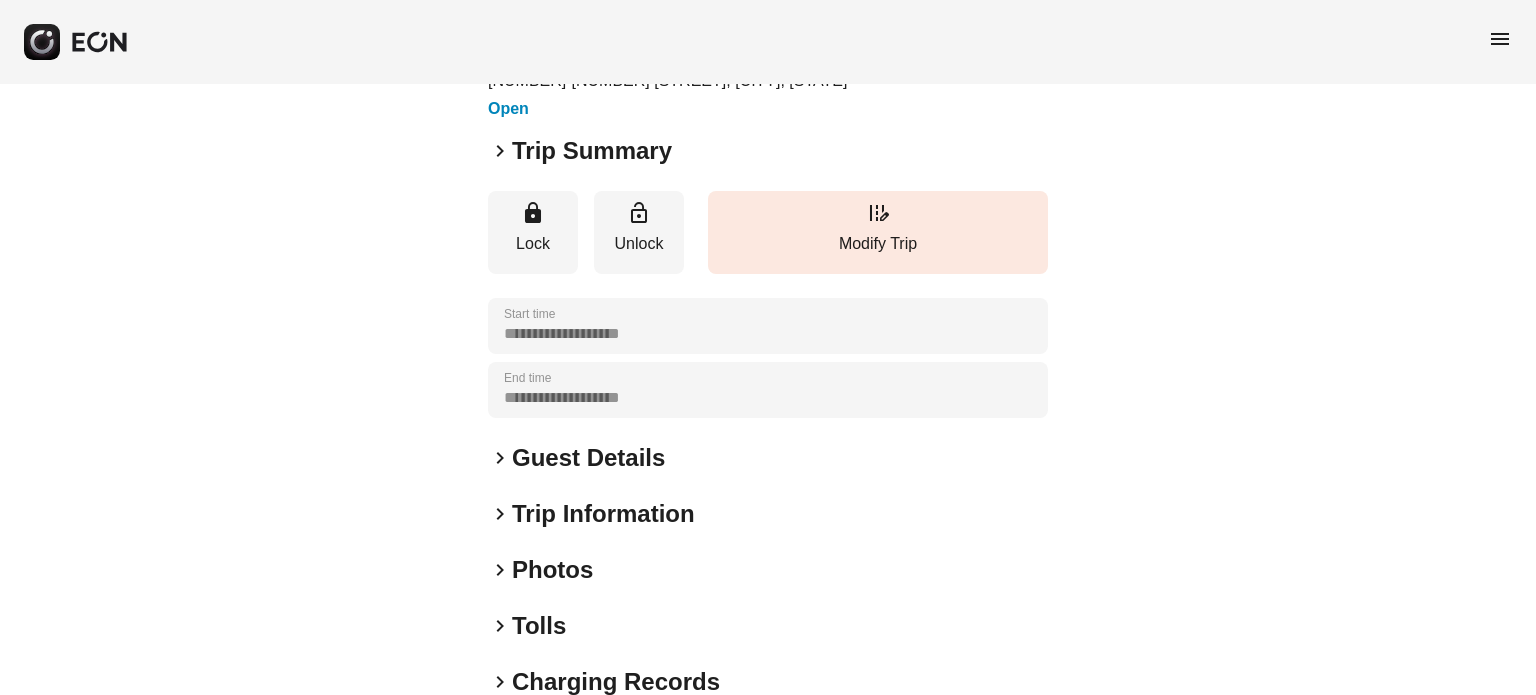 scroll, scrollTop: 1, scrollLeft: 0, axis: vertical 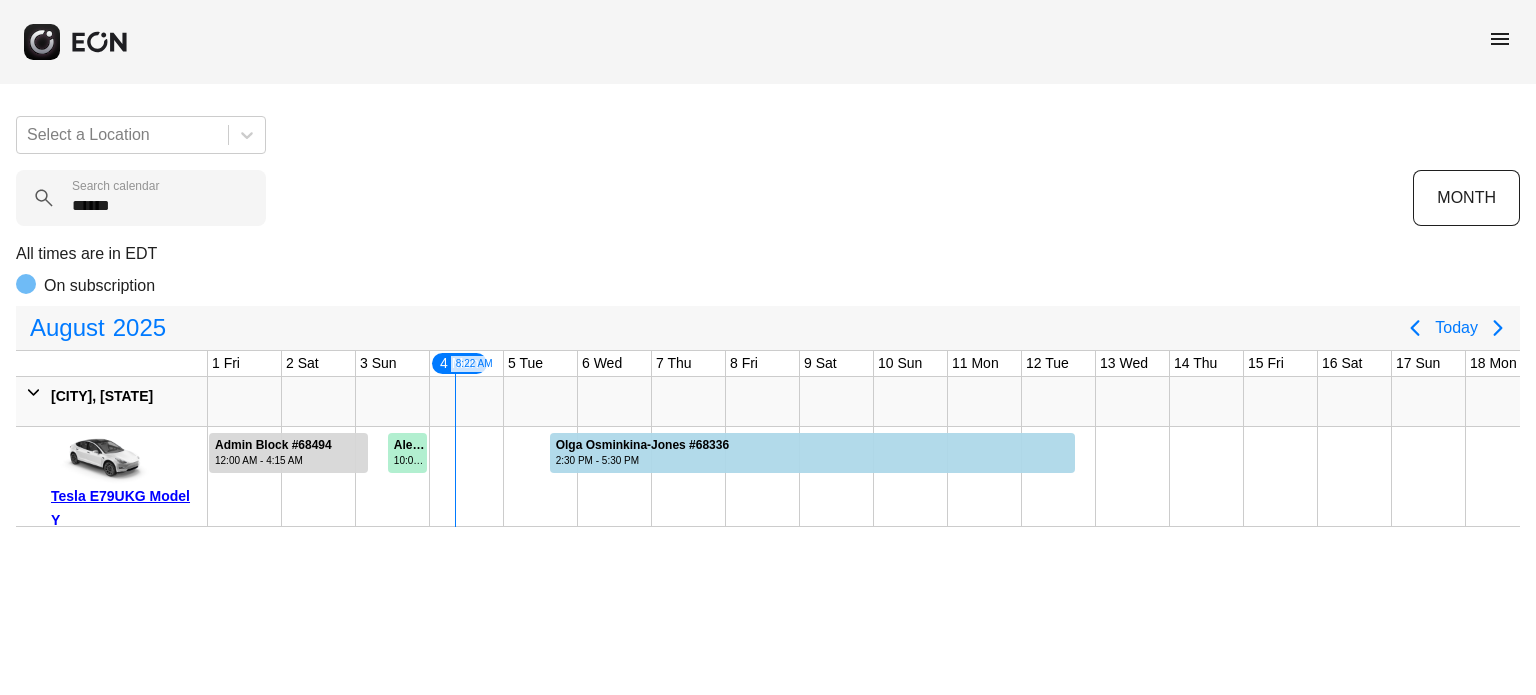 click on "******" at bounding box center (141, 198) 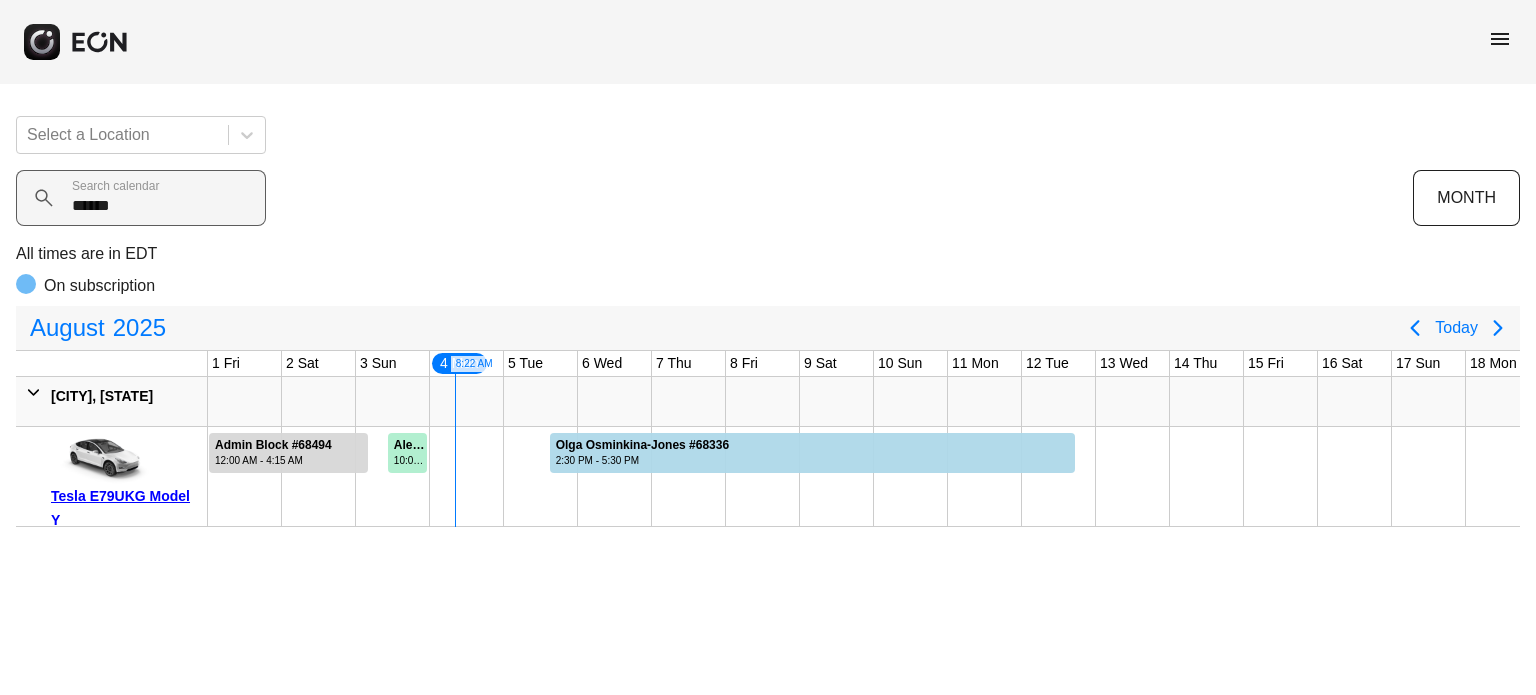 scroll, scrollTop: 0, scrollLeft: 0, axis: both 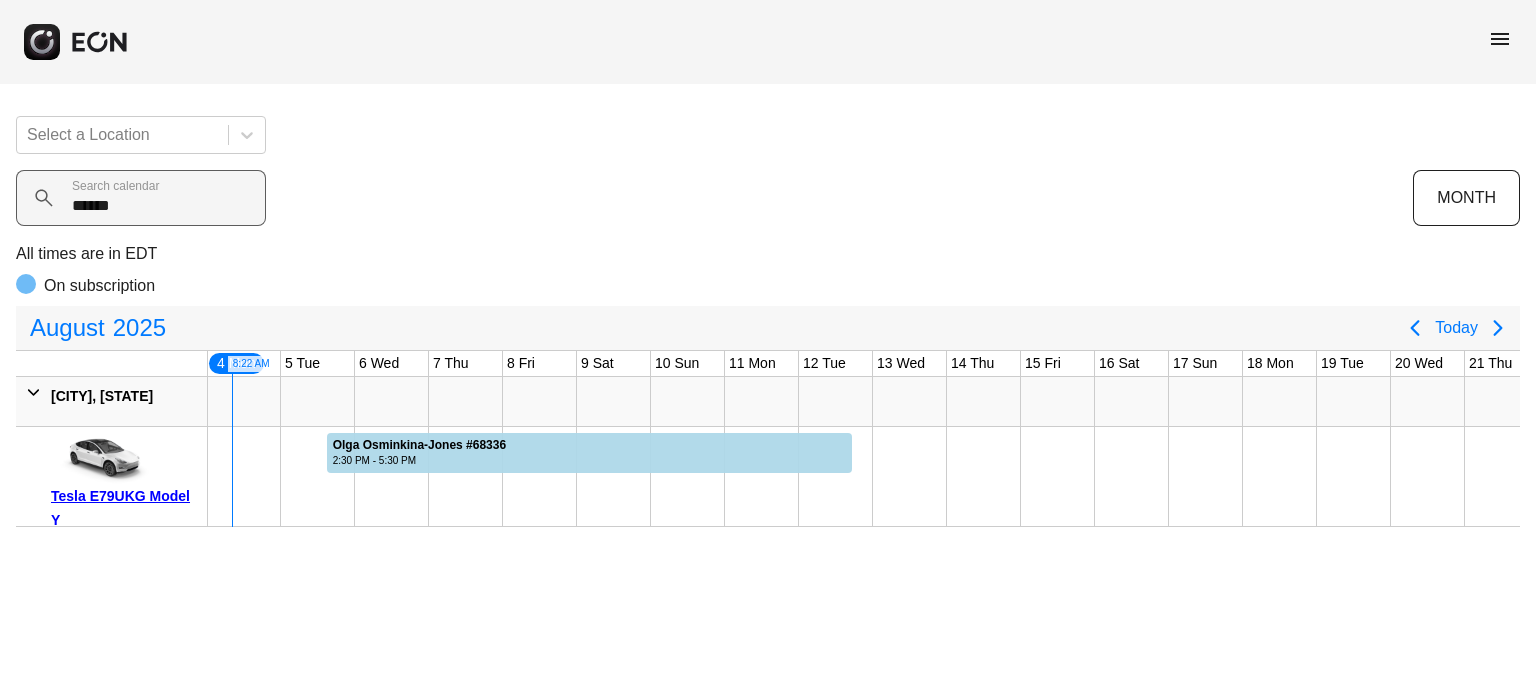 click on "******" at bounding box center (141, 198) 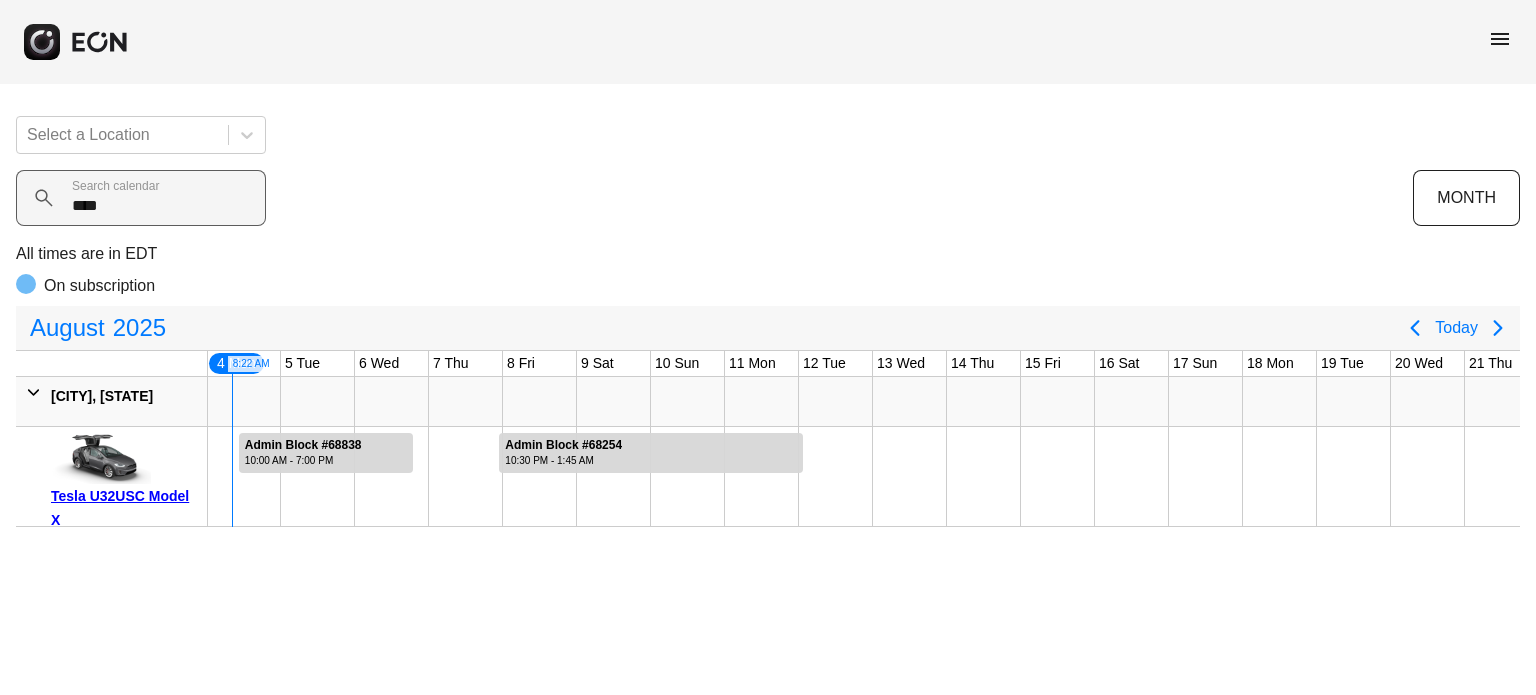 type on "*****" 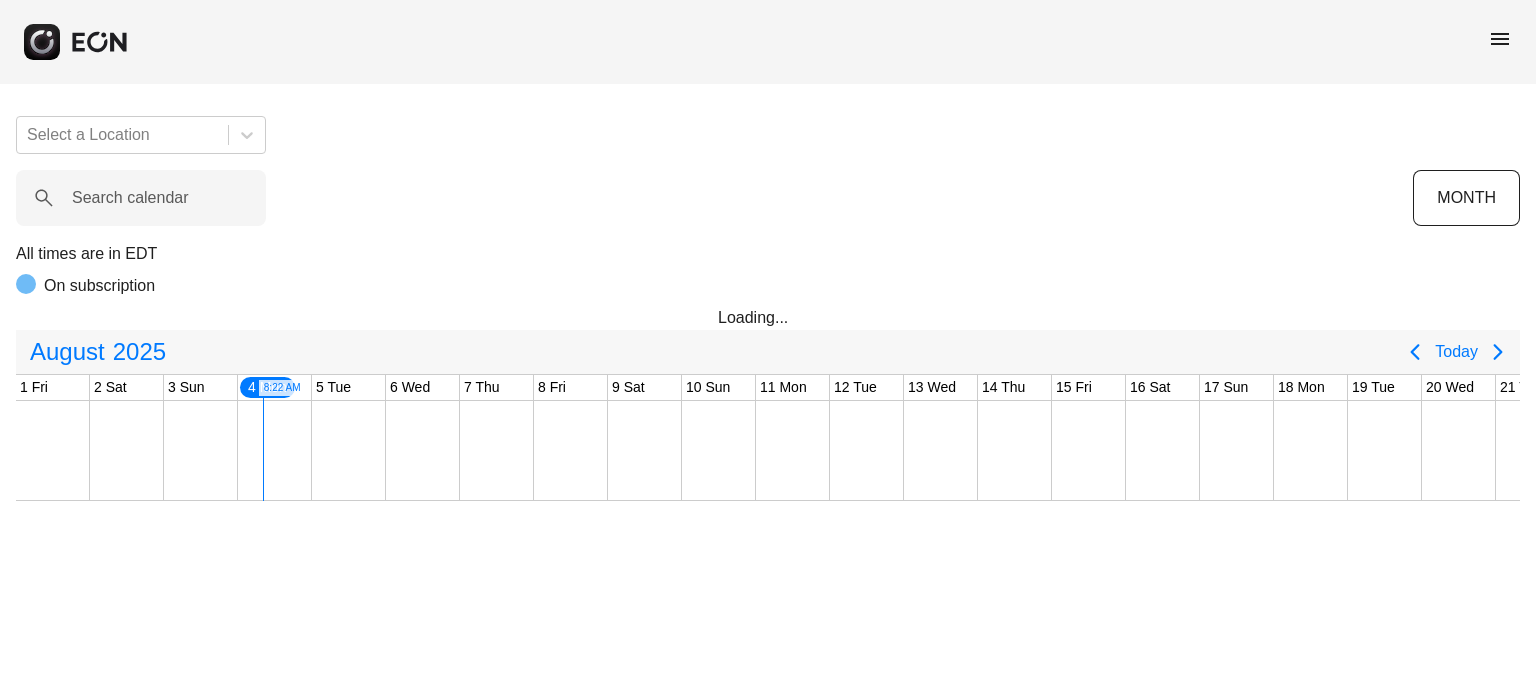 scroll, scrollTop: 0, scrollLeft: 0, axis: both 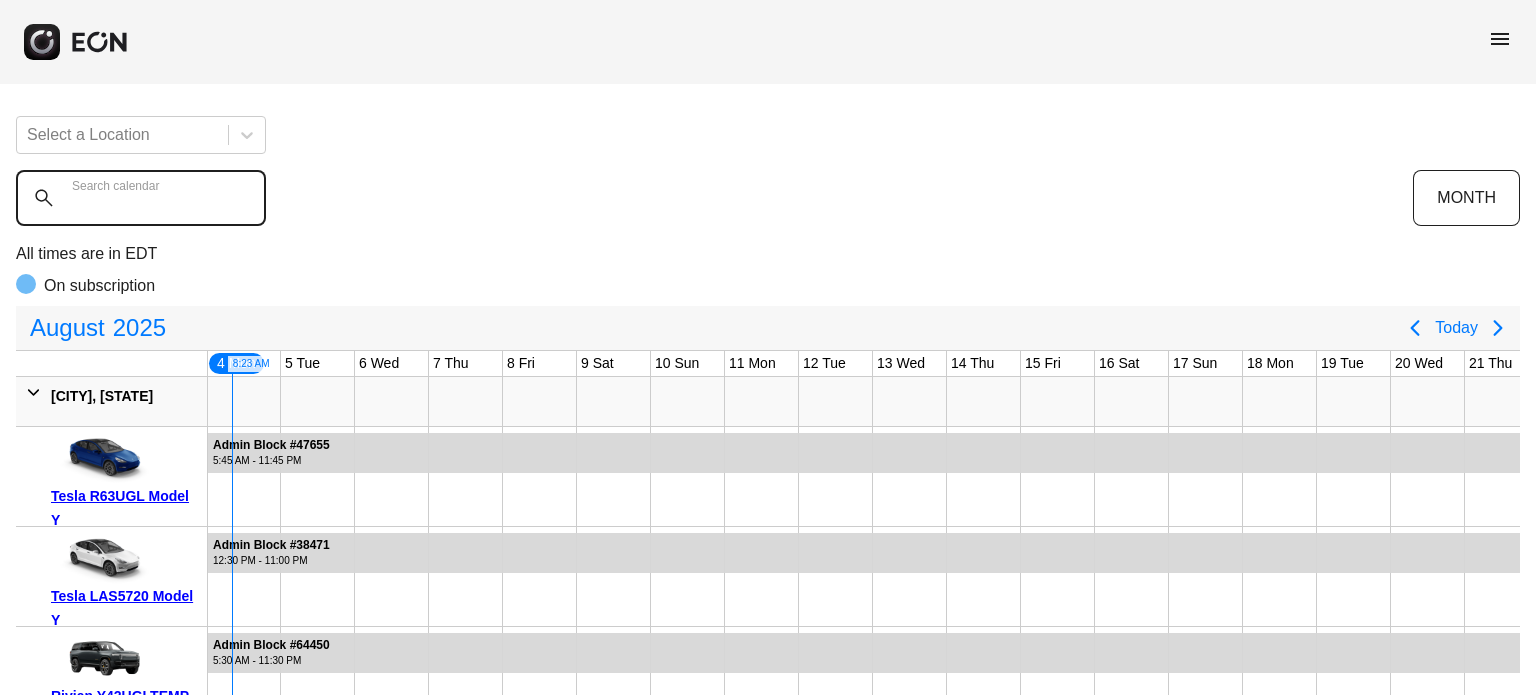 click on "Search calendar" at bounding box center [141, 198] 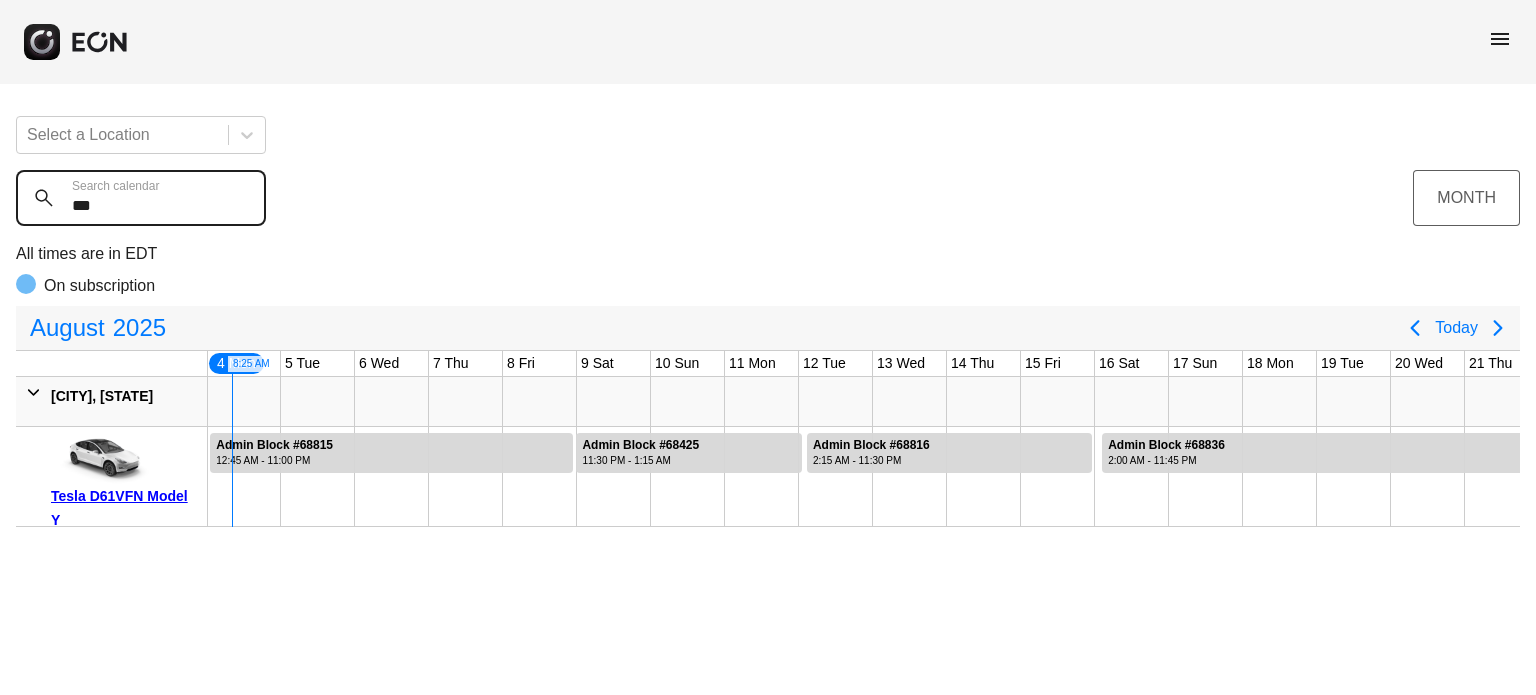 type on "***" 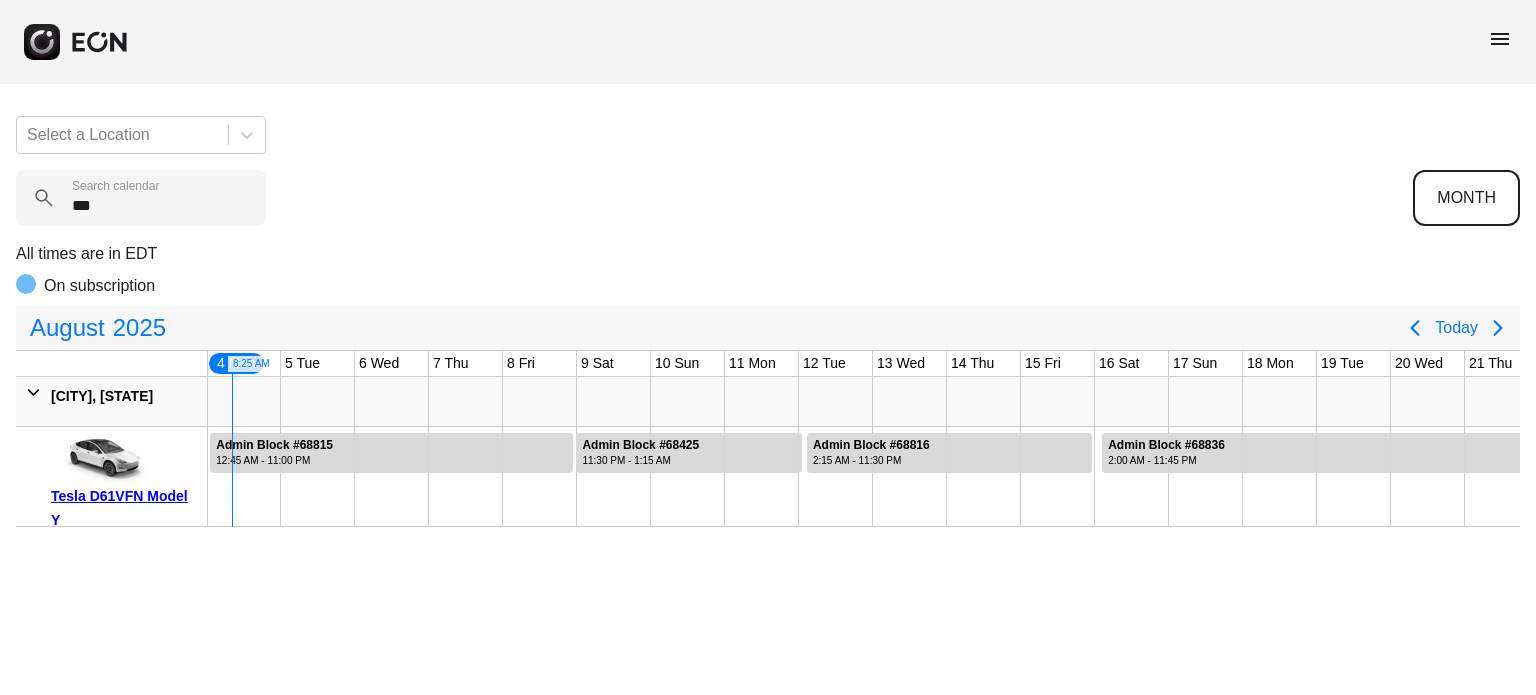 click on "MONTH" at bounding box center [1466, 198] 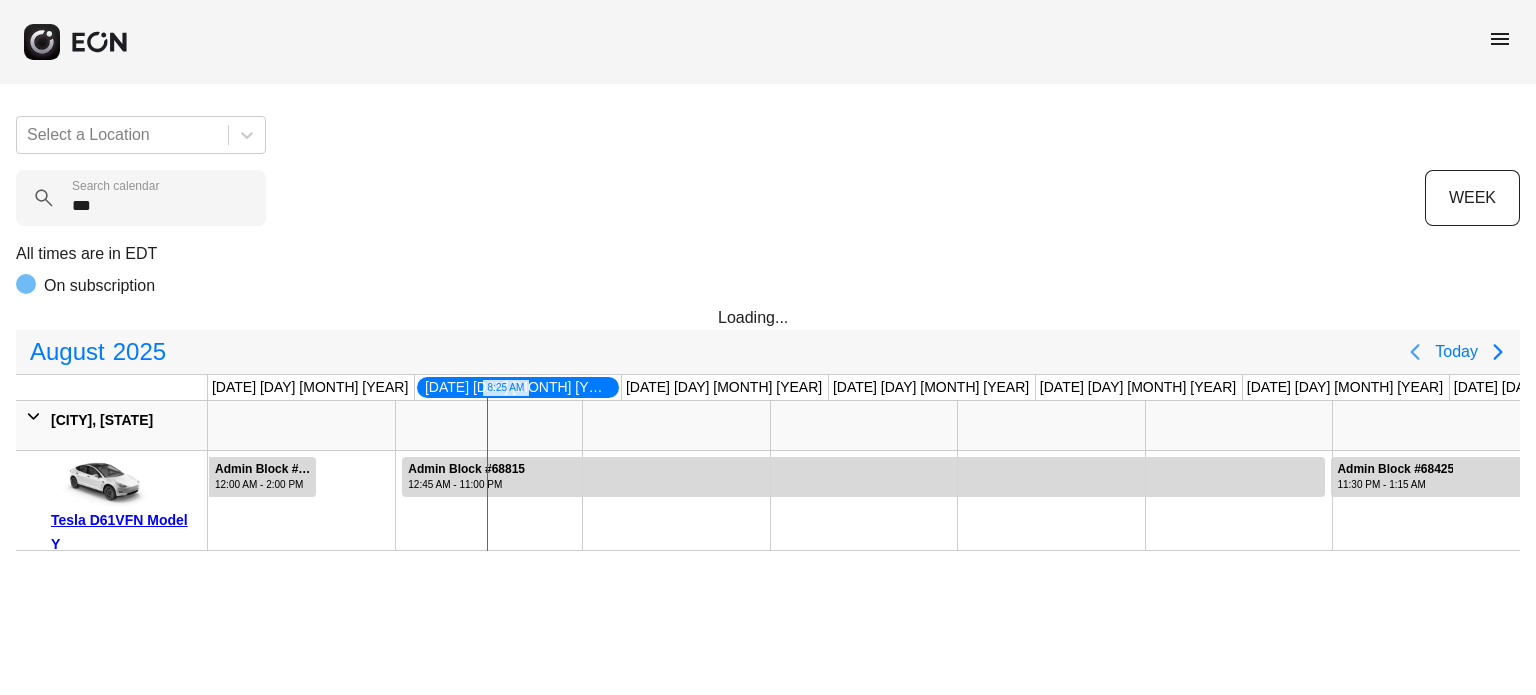 click 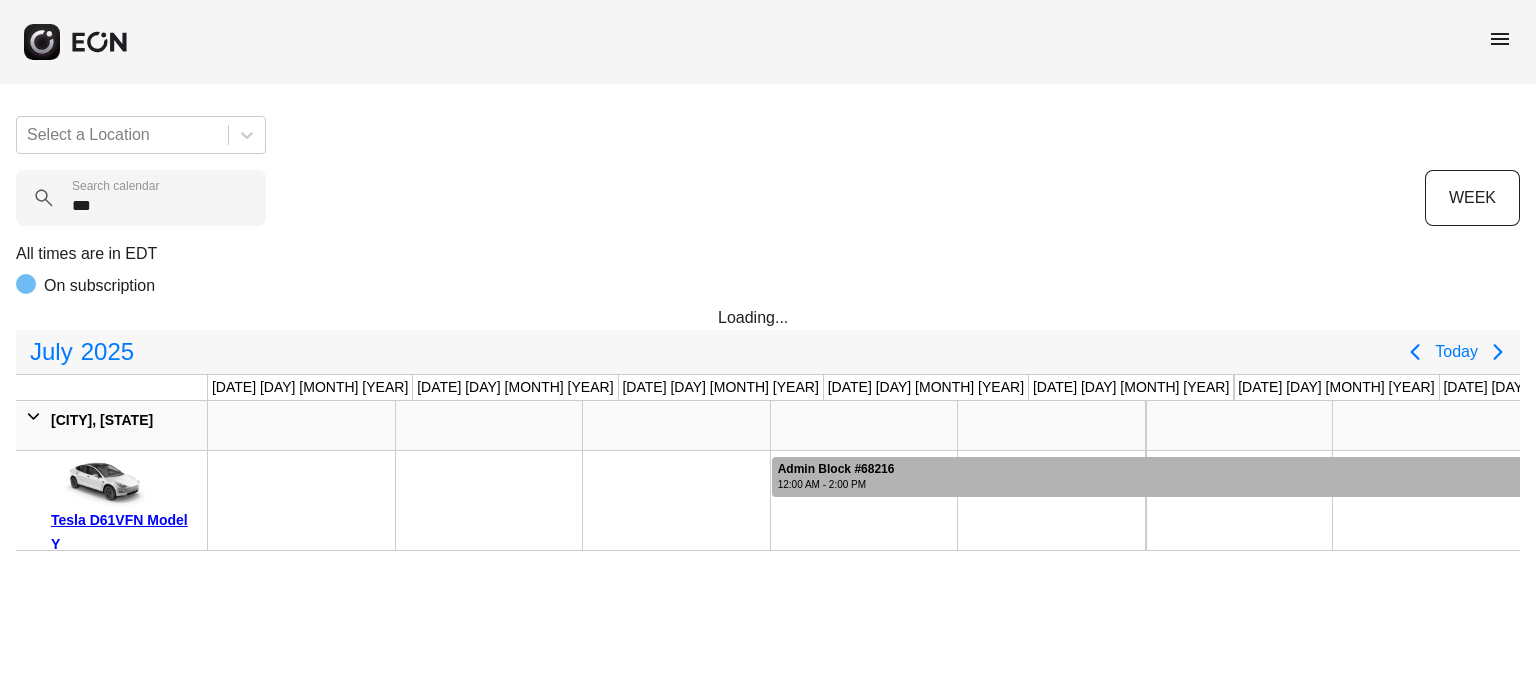 click at bounding box center [1146, 477] 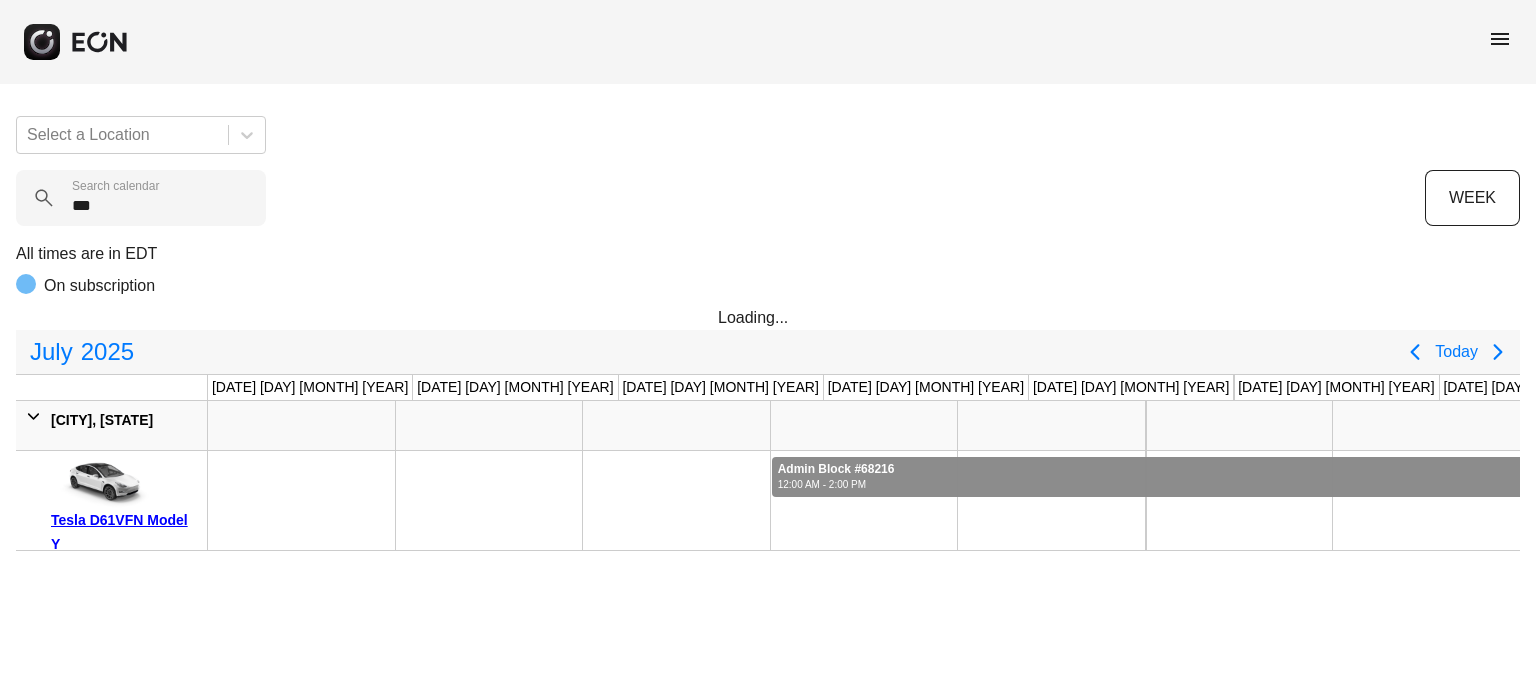 click at bounding box center (1146, 477) 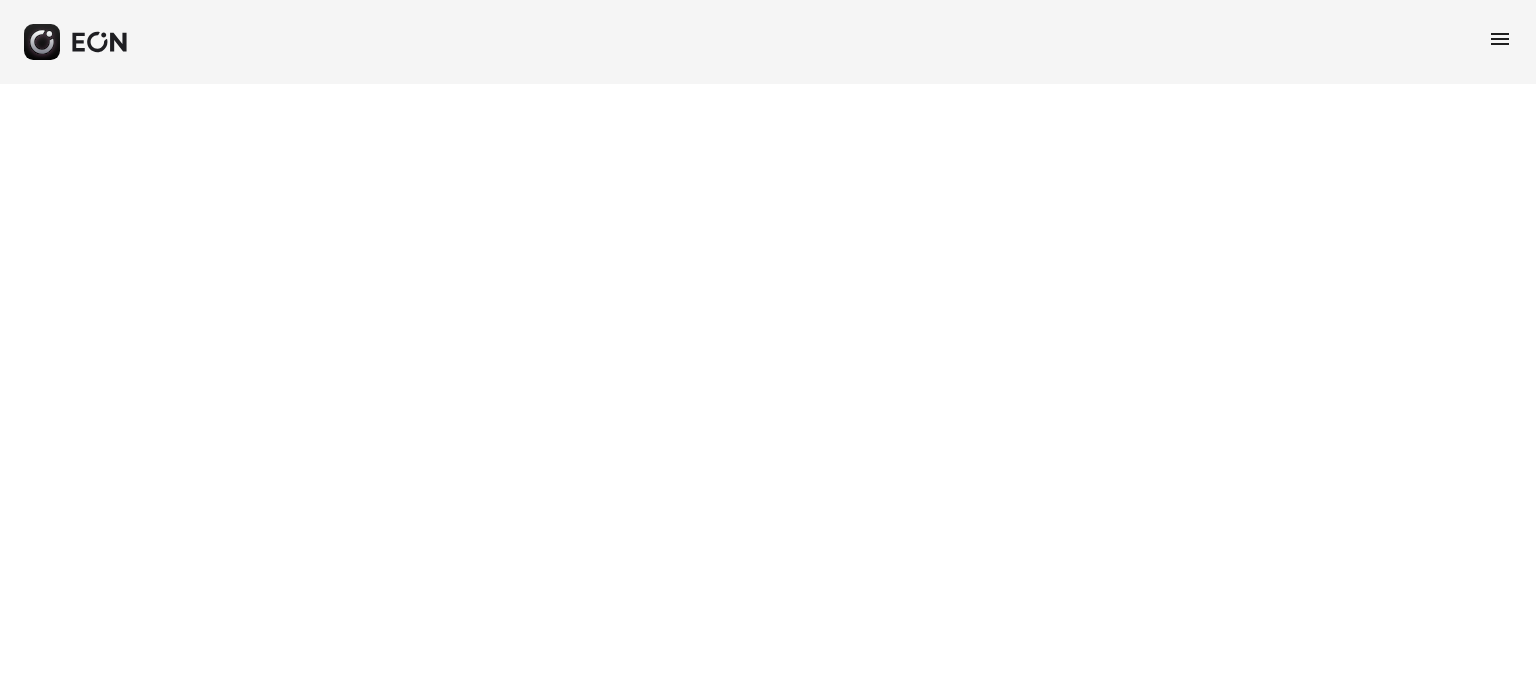 scroll, scrollTop: 0, scrollLeft: 0, axis: both 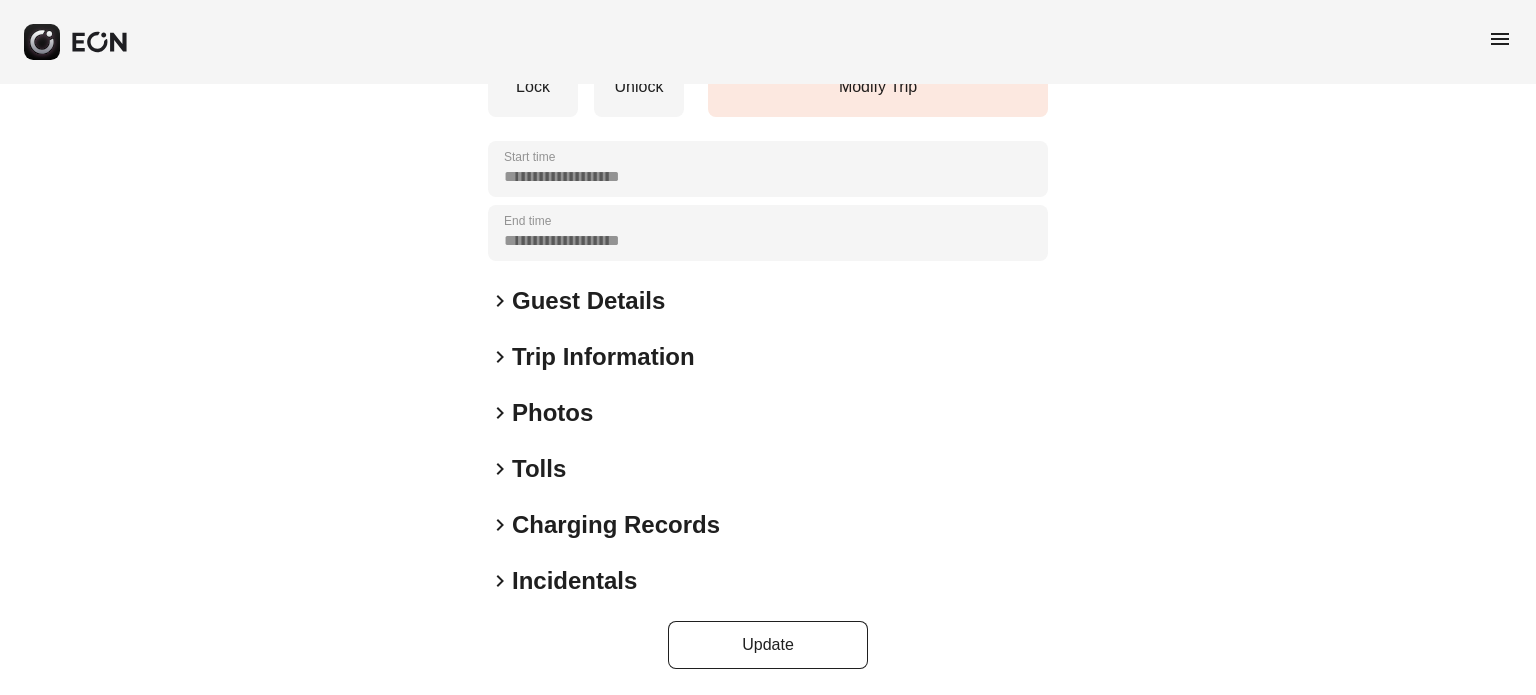 click on "Guest Details" at bounding box center [588, 301] 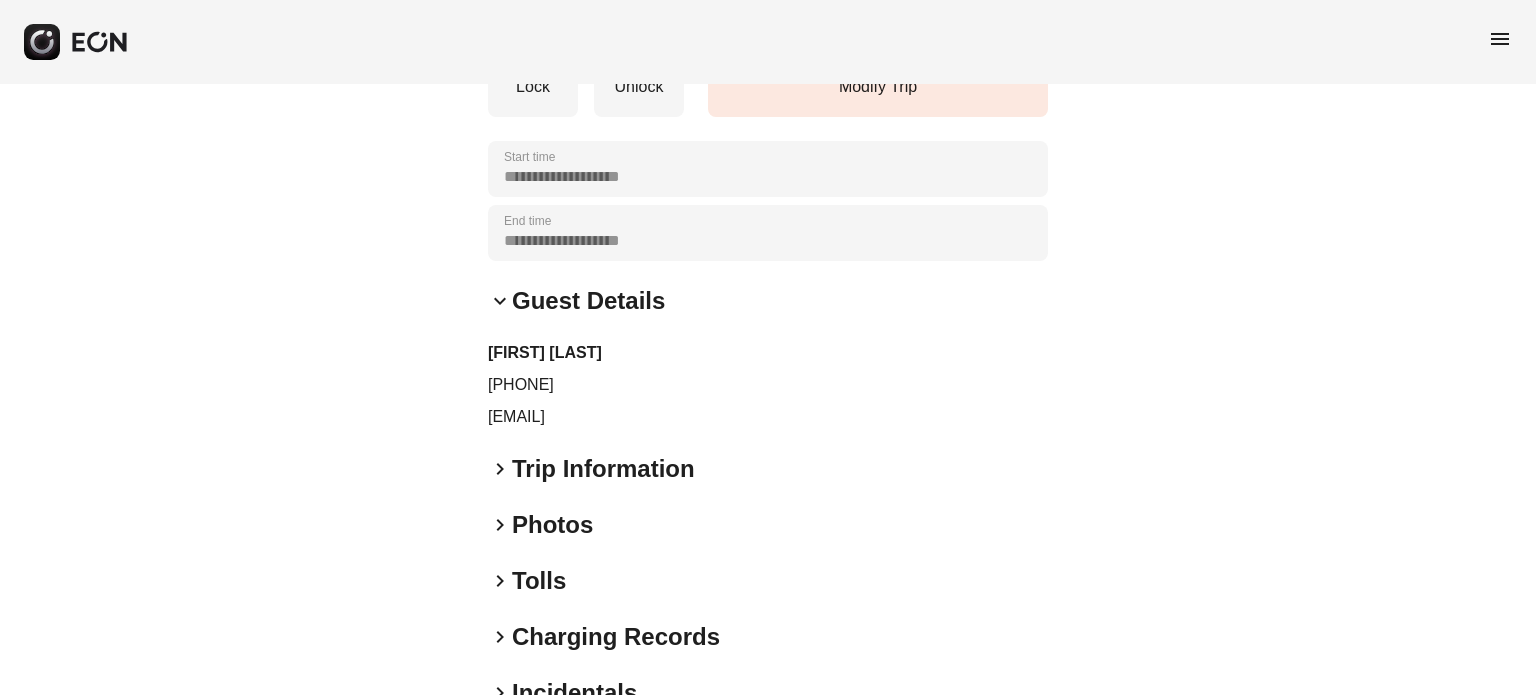 drag, startPoint x: 599, startPoint y: 381, endPoint x: 502, endPoint y: 382, distance: 97.00516 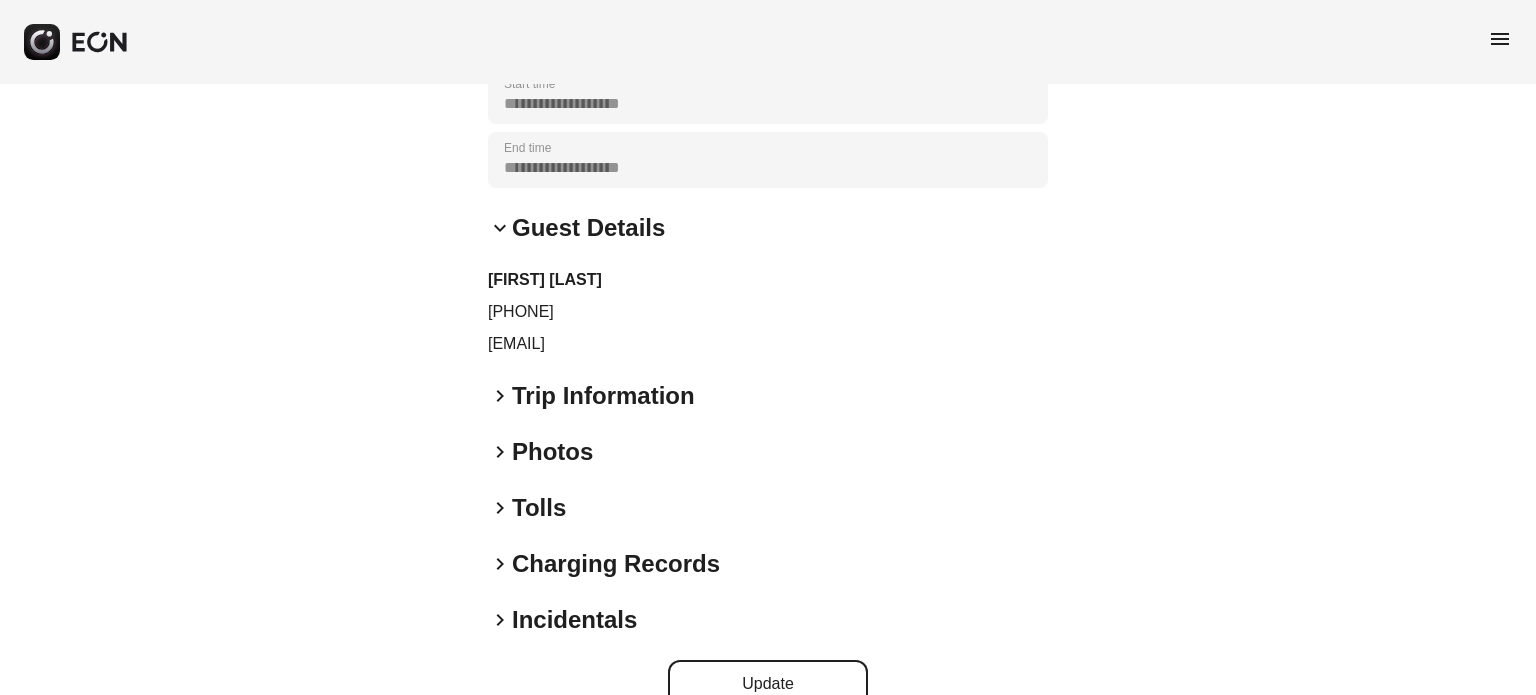 scroll, scrollTop: 413, scrollLeft: 0, axis: vertical 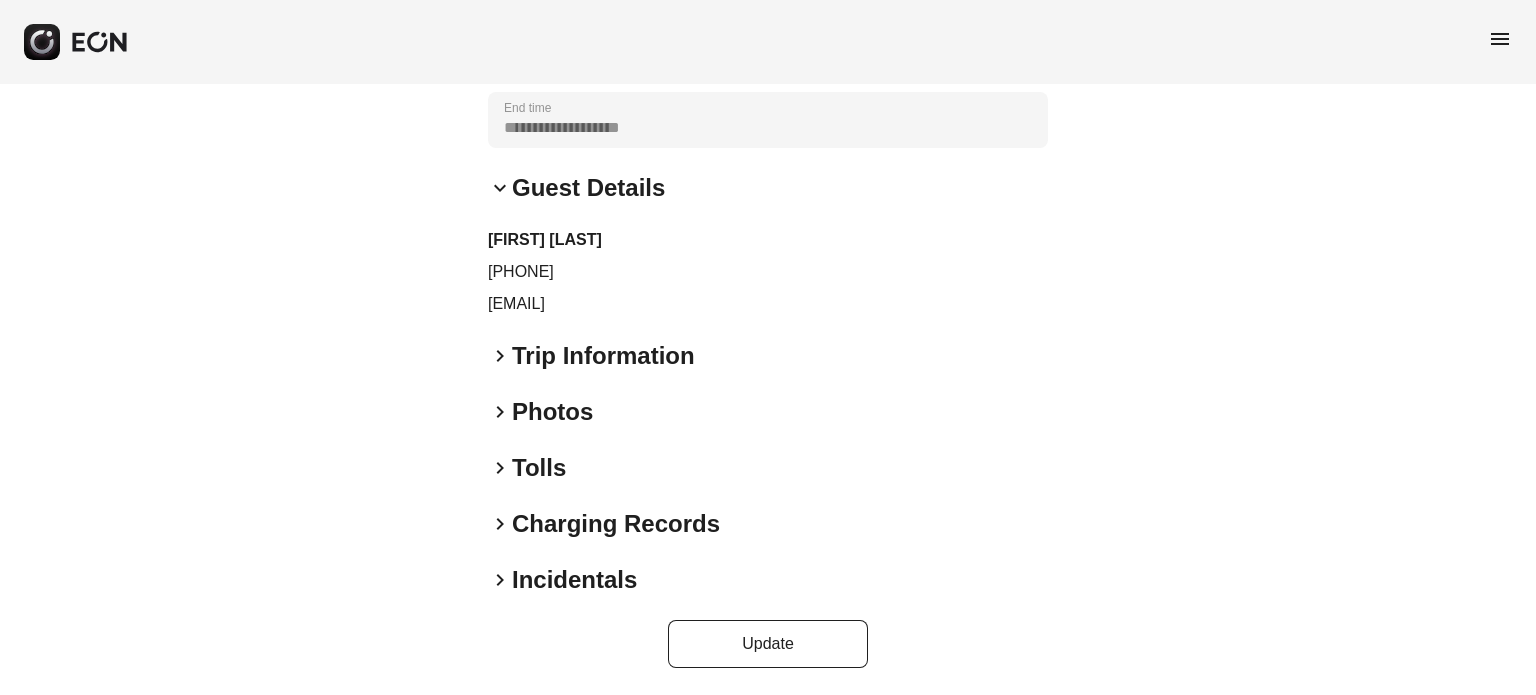 drag, startPoint x: 658, startPoint y: 306, endPoint x: 461, endPoint y: 316, distance: 197.25365 